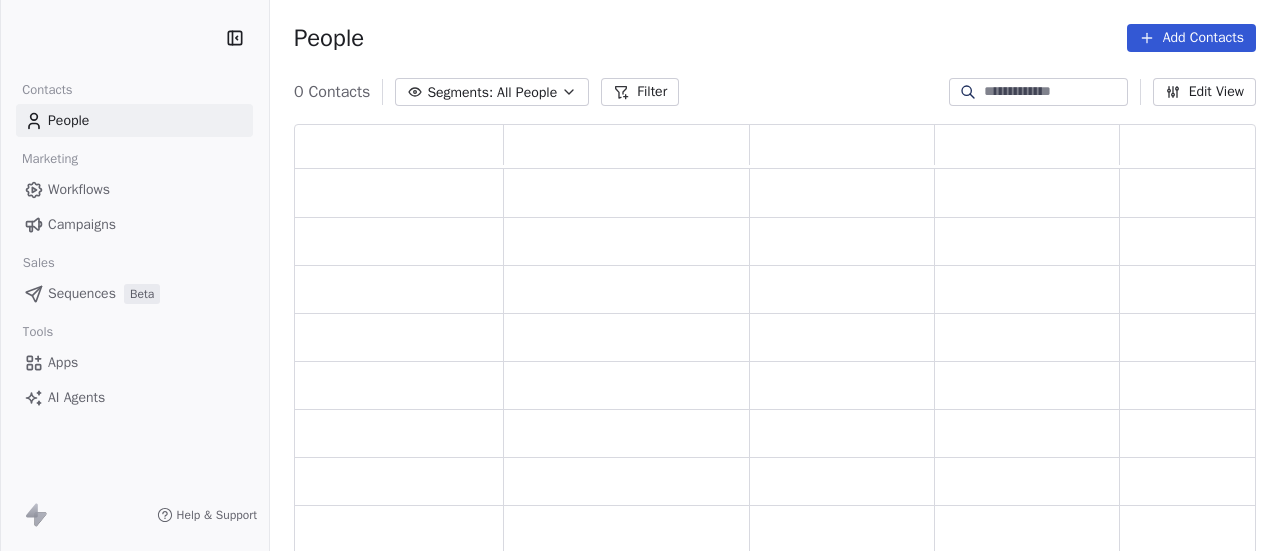 scroll, scrollTop: 0, scrollLeft: 0, axis: both 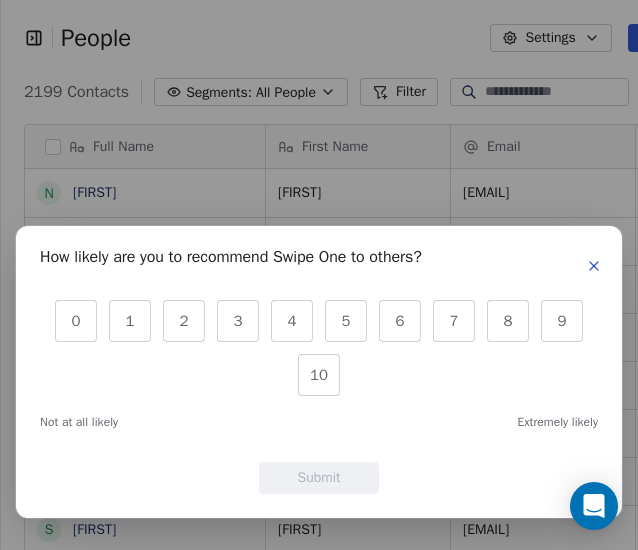 click at bounding box center (594, 266) 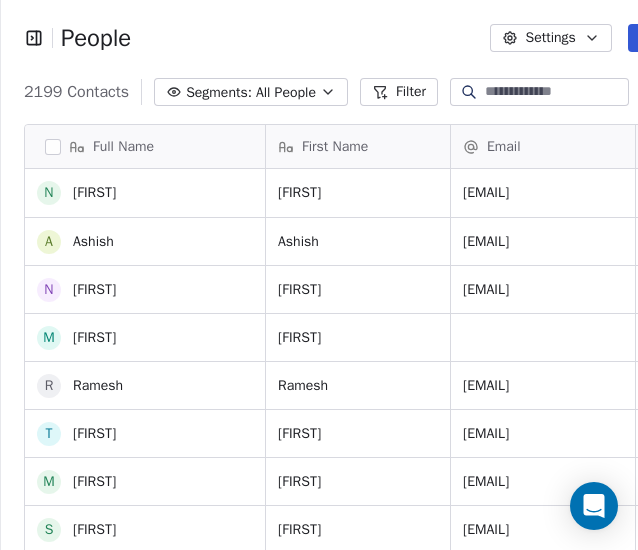 scroll, scrollTop: 266, scrollLeft: 0, axis: vertical 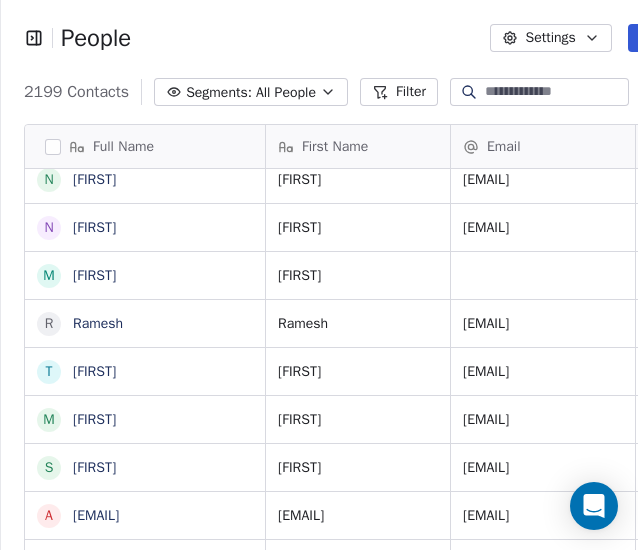click on "Settings" at bounding box center (551, 38) 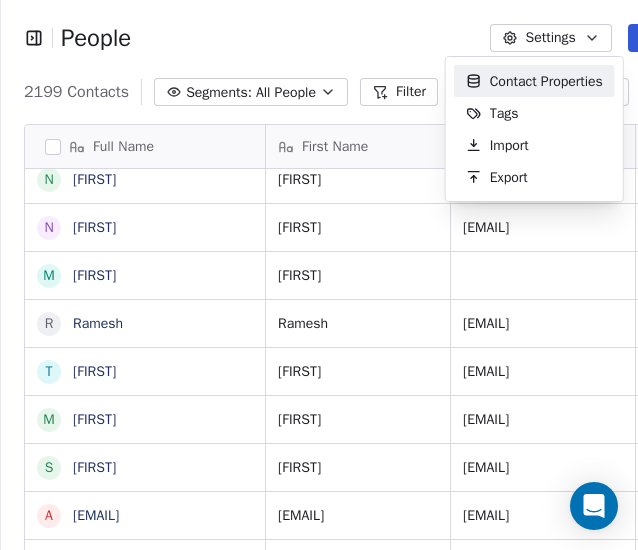 click on "People Settings  Add Contacts 2199 Contacts Segments: All People Filter  Edit View Tag Add to Sequence Full Name A Ashish N Neerata N Nikhil M Mudassir R Ramesh T Tanushree M Mayurakshi S Sanchari a amruthraj.hs@gmail.com A Ankit Vij H Himanshu Bansal j jhashefali@google.com a aaliyah@primeheatfurnaces.com A Anupriya V Vishnu d dharmeshdhabliya@gmail.com k kunsh bharadia A Amol Hiraskar t tanya@insureinfinite.com M Merrylle n nyamathulla.k@fessitsol.com B Blue Rases B Blue Ashima B Blue Aayushi p pmt@amwillhealthcare.com p prashansagarmentsandgifting@gmail.com N Noman R Ravi d drishyam323@gmail.com H Harsh First Name Email Phone Number Tags Country Website Ashish ashish.lokhande@neoniche.com Batch 9 Neerata neerata.prabhakar@privacypillar.com Batch 9 Nikhil harshn09@gmail.com Batch 9 Mudassir Batch 9 Ramesh thiru.ramesh@araasfoods.com Batch 9 Tanushree tanushree@unboxed.in Batch 9 Mayurakshi mayurakshi.jayasi@c2perform.com Batch 9 Sanchari sanchari.pait@branch.co Batch 9 amruthraj.hs@gmail.com Ankit Vij" at bounding box center [319, 275] 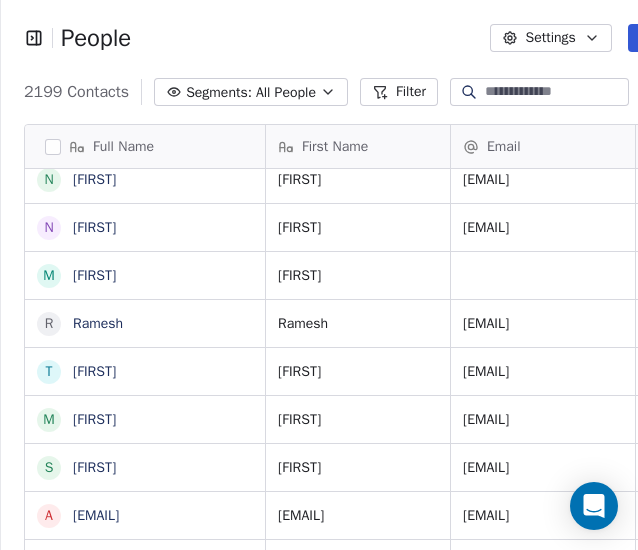 click 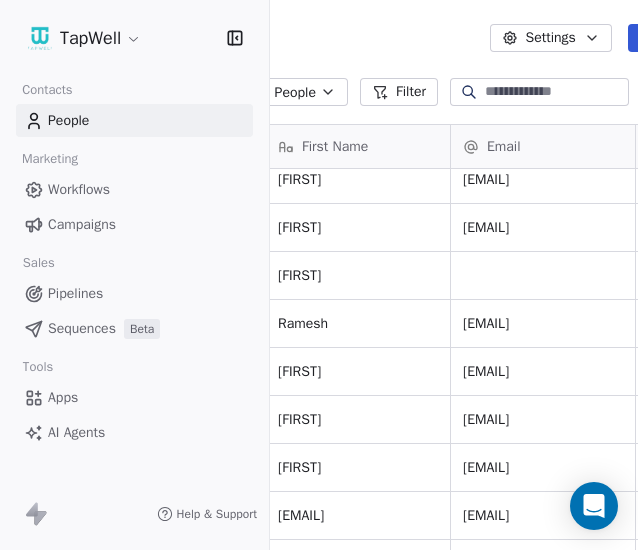 click on "Campaigns" at bounding box center [82, 224] 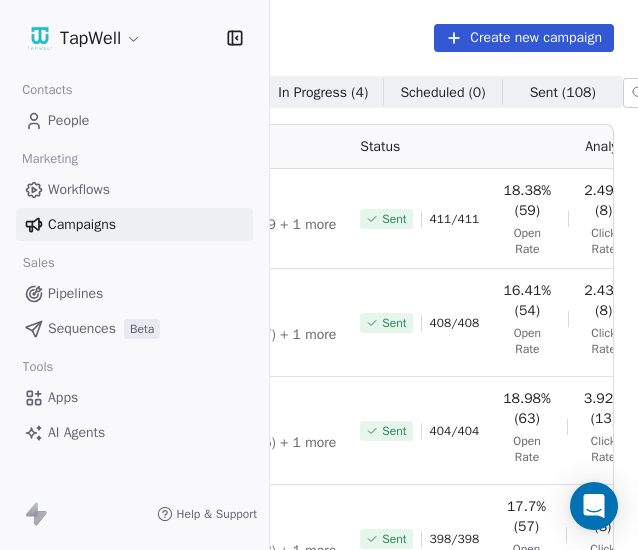 click on "Name" at bounding box center (186, 147) 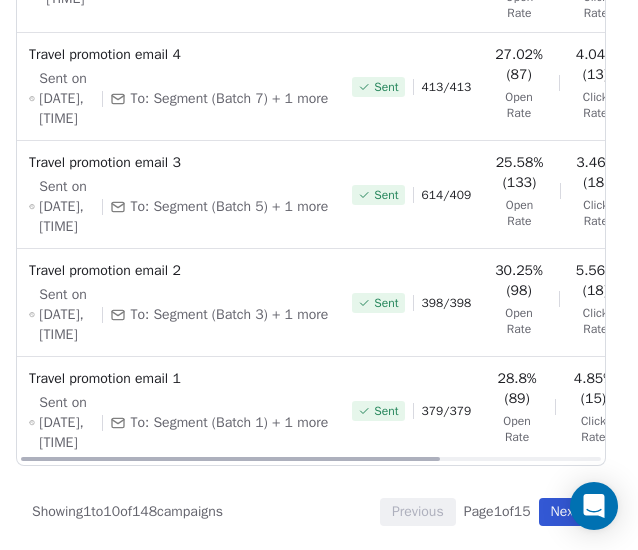 scroll, scrollTop: 780, scrollLeft: 9, axis: both 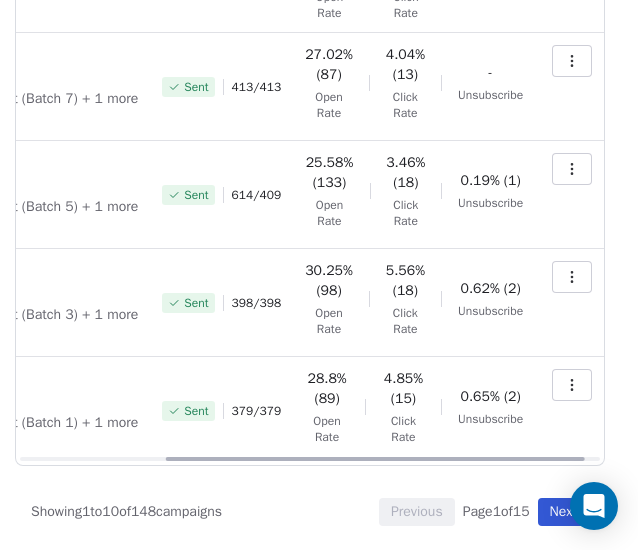 click at bounding box center (572, -39) 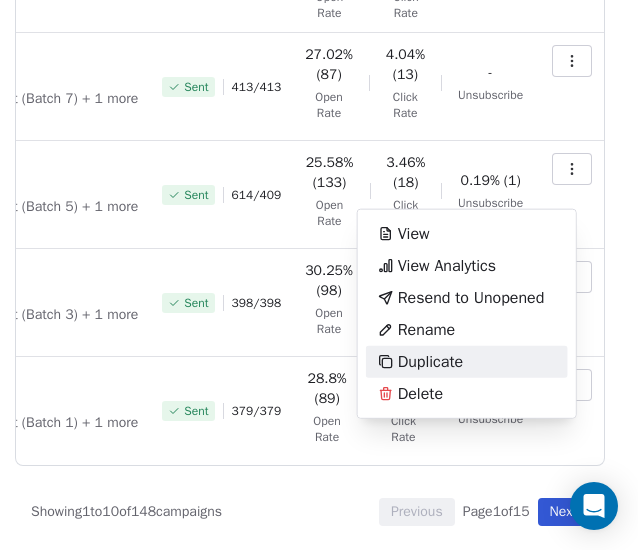 click on "Duplicate" at bounding box center [430, 362] 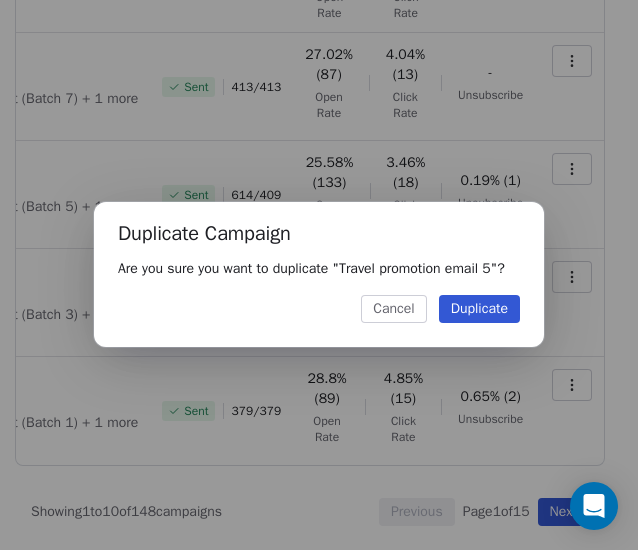 click on "Duplicate" at bounding box center (479, 309) 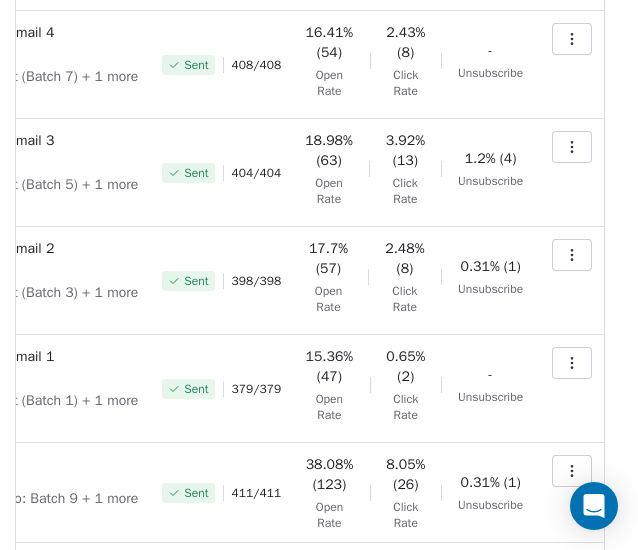 scroll, scrollTop: 0, scrollLeft: 9, axis: horizontal 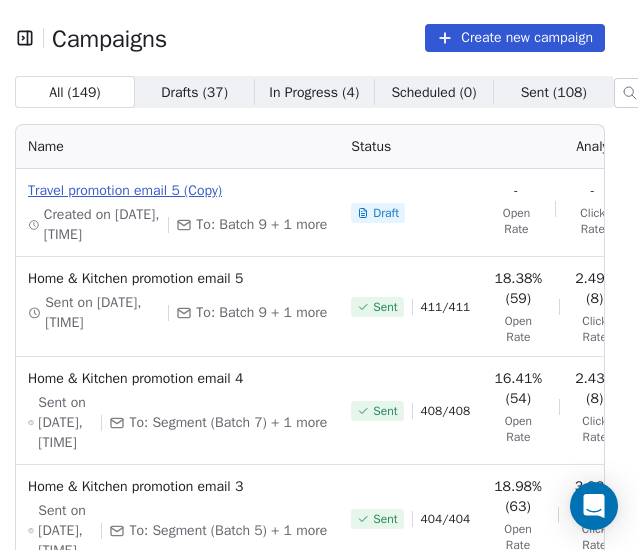 click on "Travel promotion email 5 (Copy)" at bounding box center (177, 191) 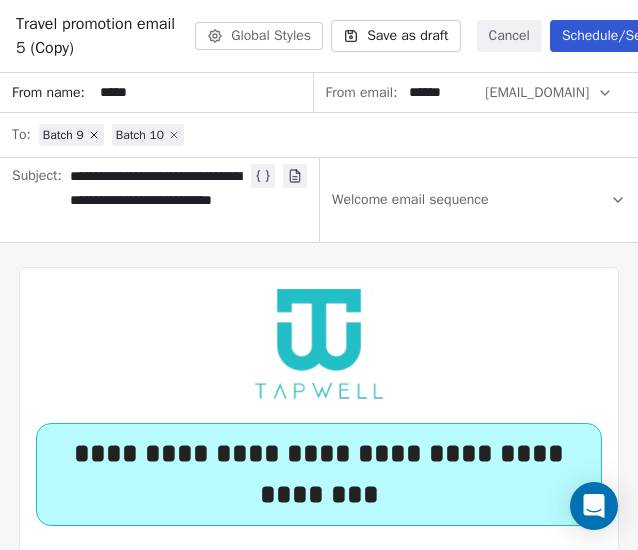 click 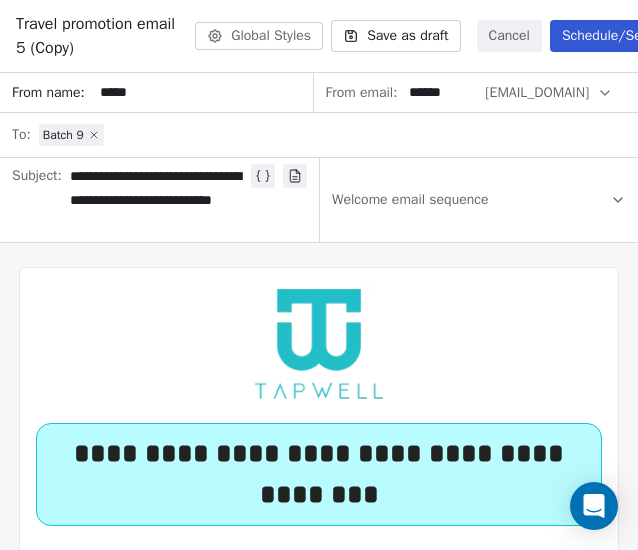 click 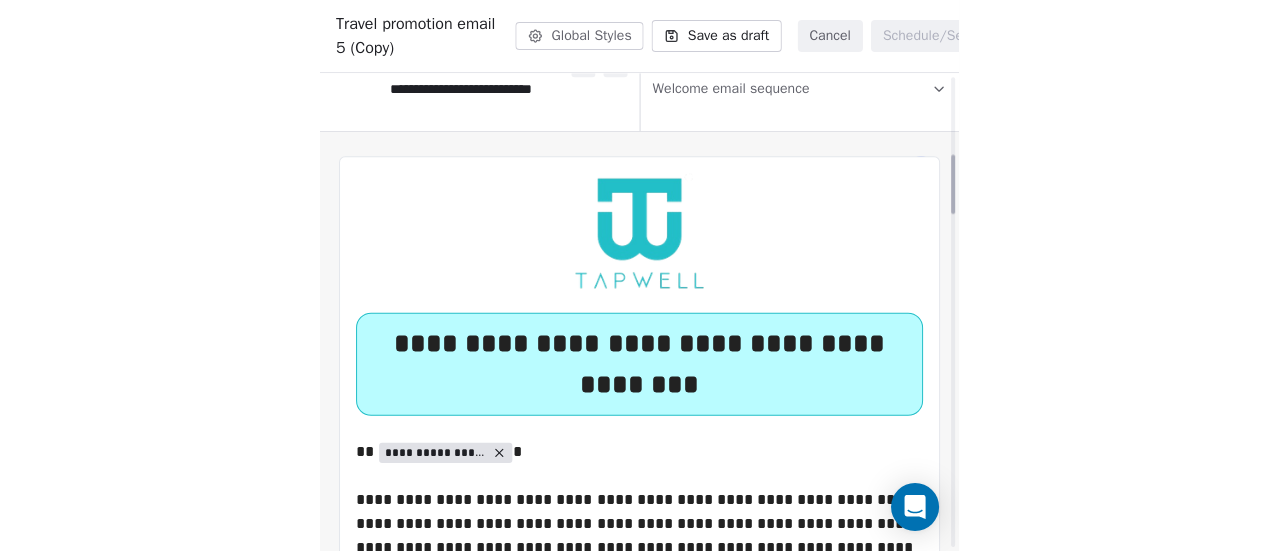scroll, scrollTop: 0, scrollLeft: 0, axis: both 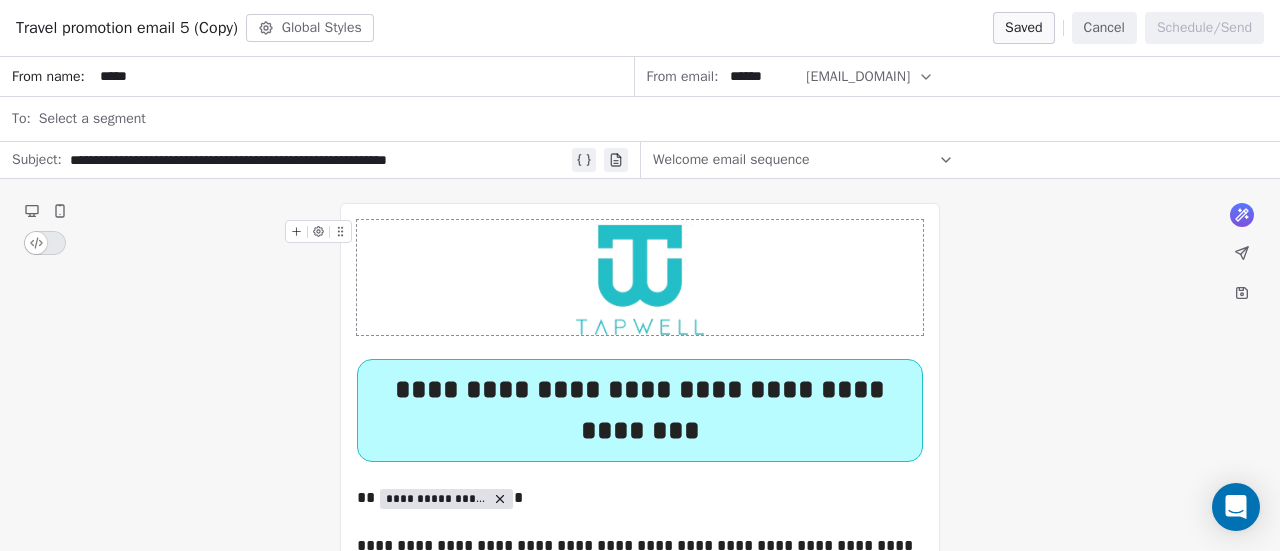 click 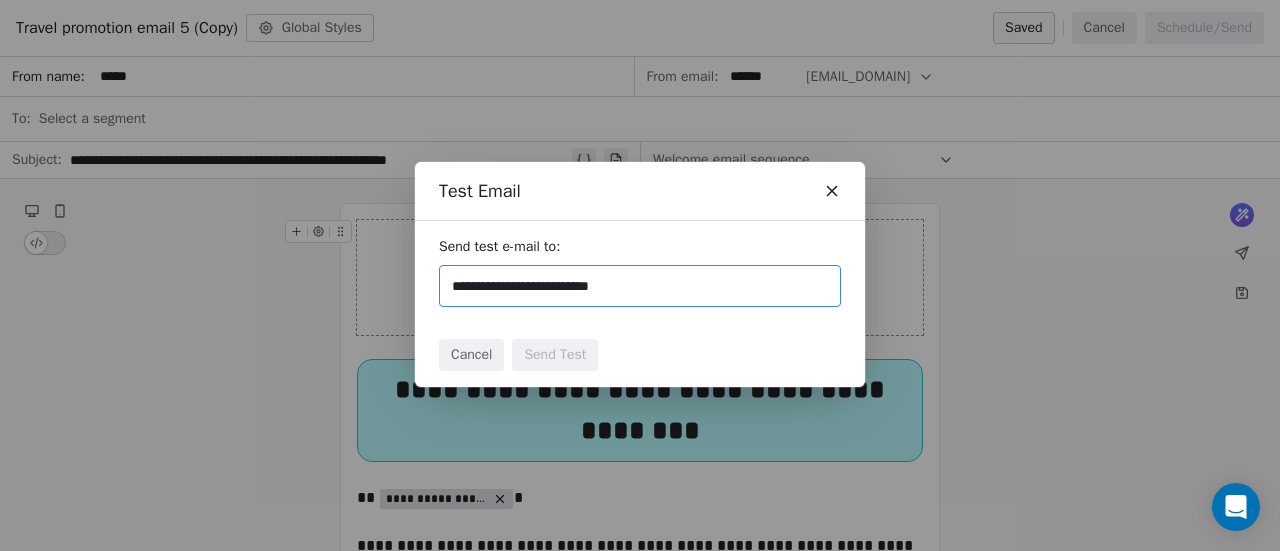 type on "**********" 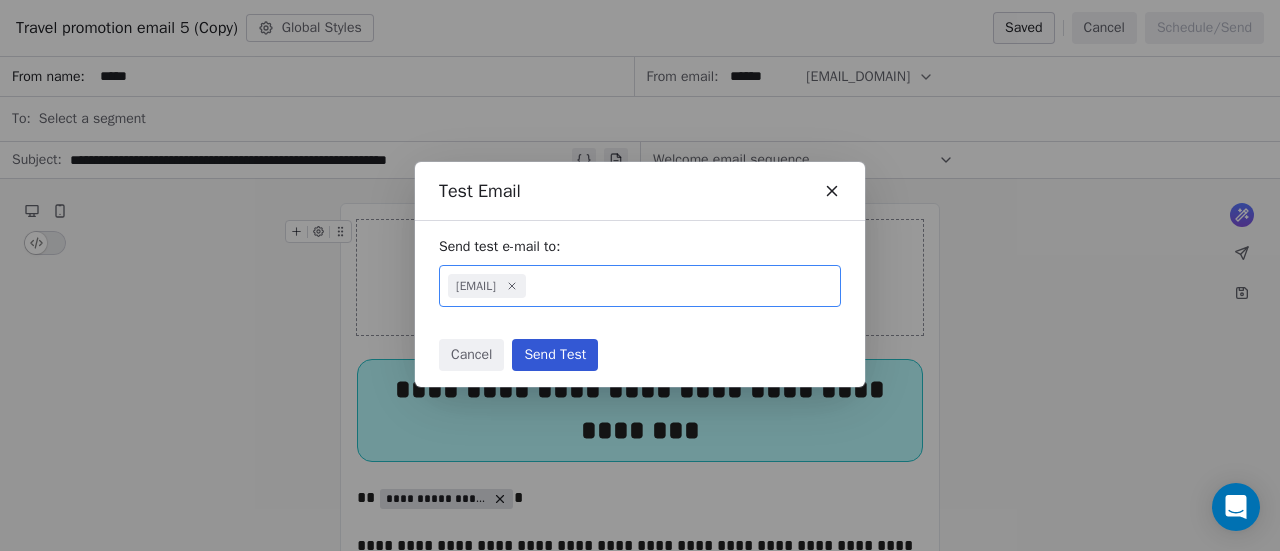 click on "Cancel Send Test" at bounding box center [640, 355] 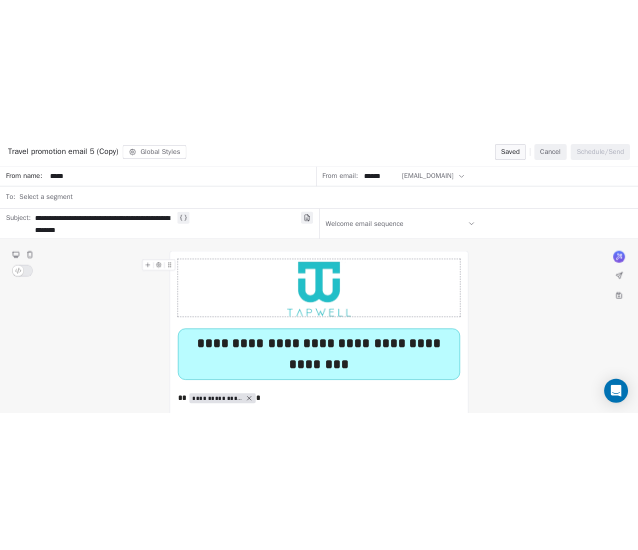 scroll, scrollTop: 0, scrollLeft: 0, axis: both 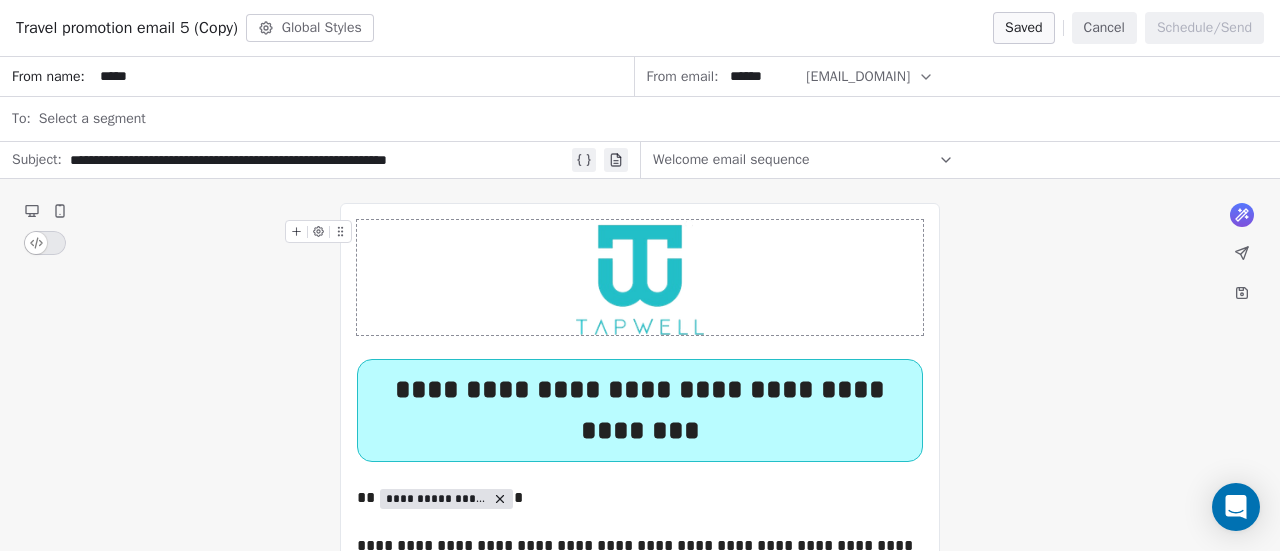 click on "**********" at bounding box center (640, 1967) 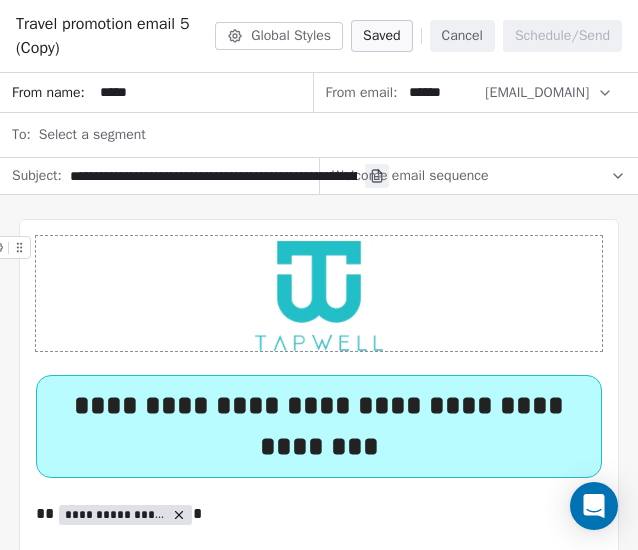 scroll, scrollTop: 0, scrollLeft: 0, axis: both 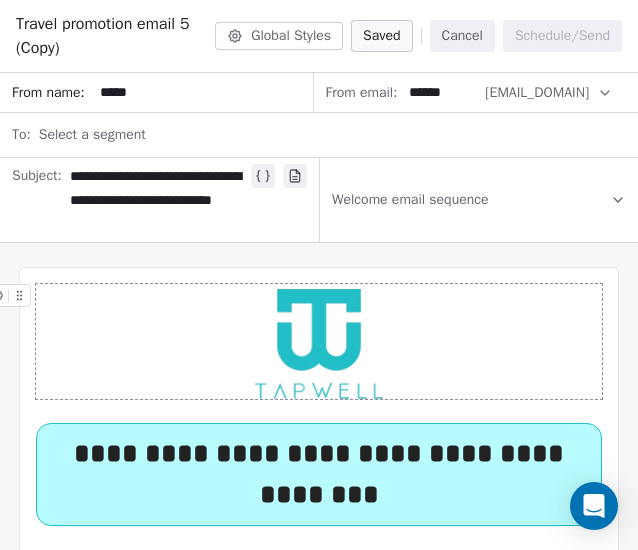 click on "Select a segment" at bounding box center [332, 135] 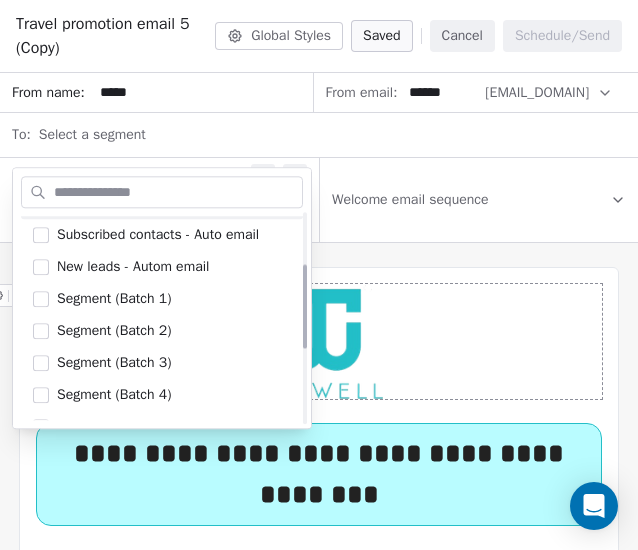 scroll, scrollTop: 119, scrollLeft: 0, axis: vertical 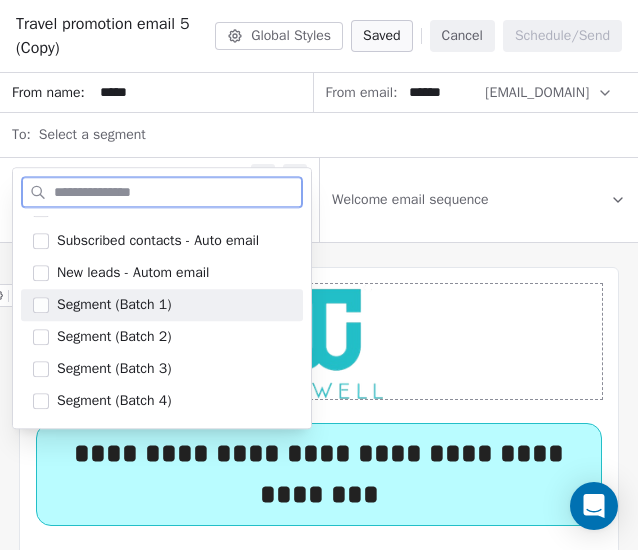 click at bounding box center (41, 305) 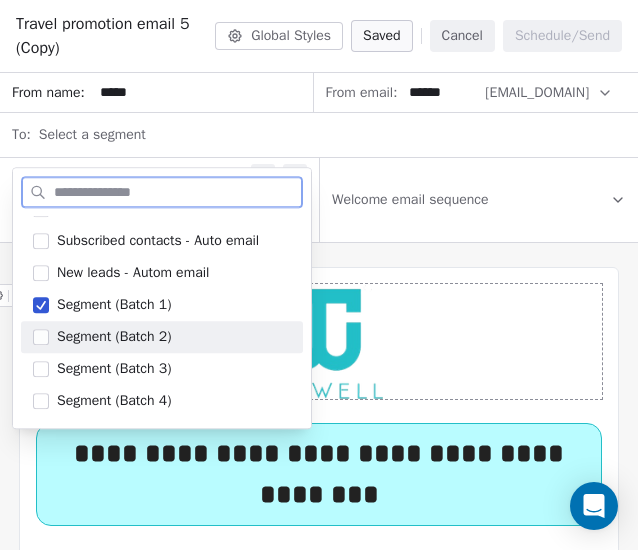 click at bounding box center [41, 337] 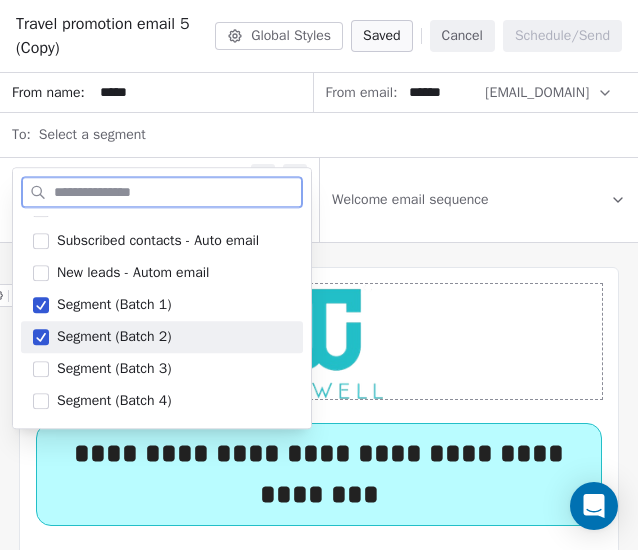 click at bounding box center (319, 341) 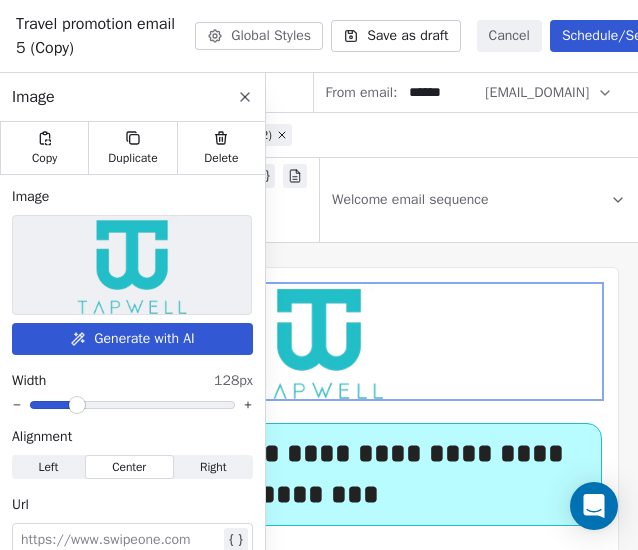 click on "Segment (Batch 1) Segment (Batch 2)" at bounding box center [332, 135] 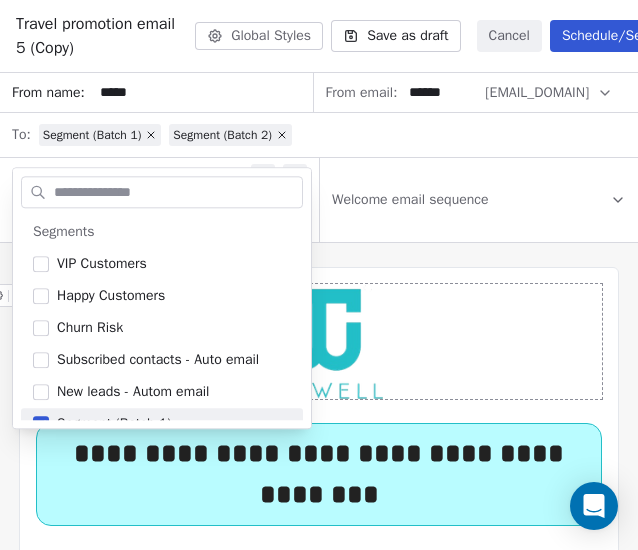 scroll, scrollTop: 20, scrollLeft: 0, axis: vertical 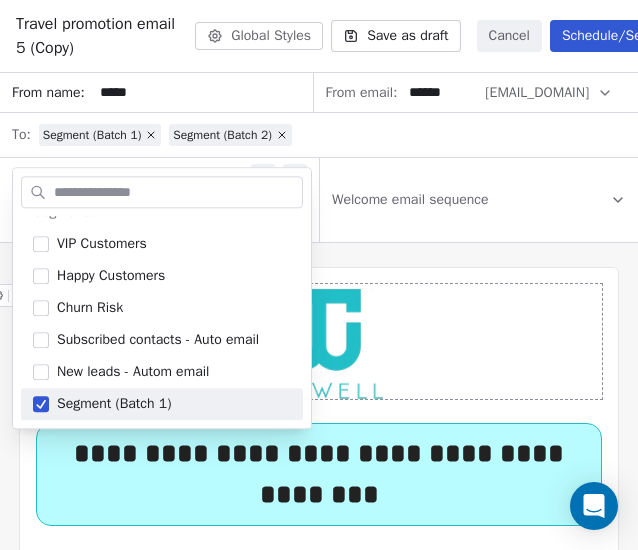 click on "Schedule/Send" at bounding box center [609, 36] 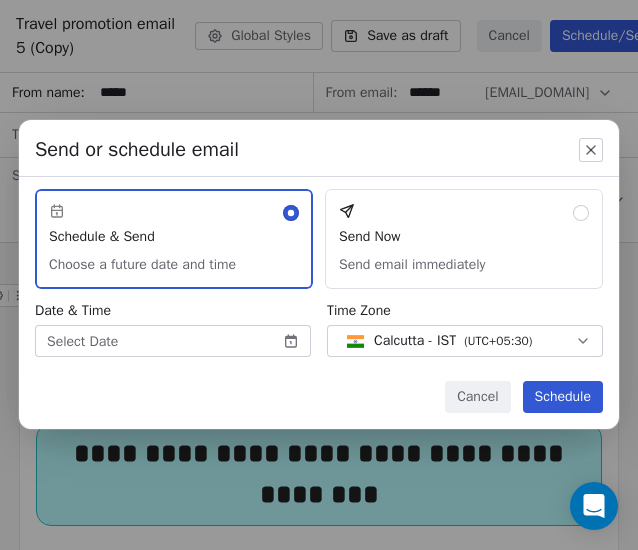 click on "Schedule & Send Choose a future date and time" at bounding box center [174, 239] 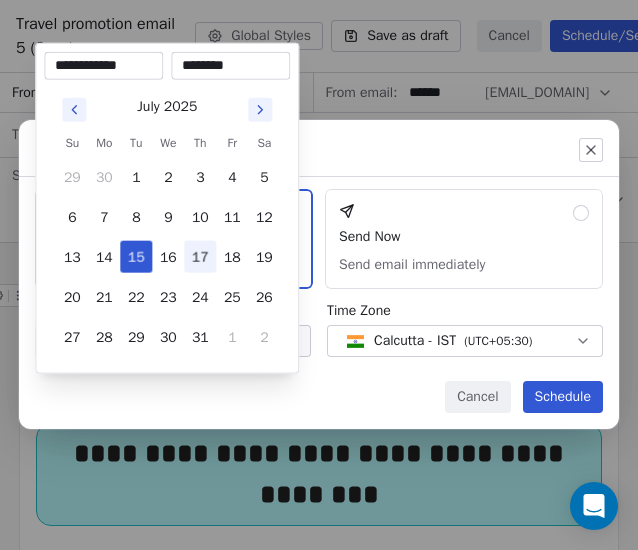 click on "17" at bounding box center [200, 257] 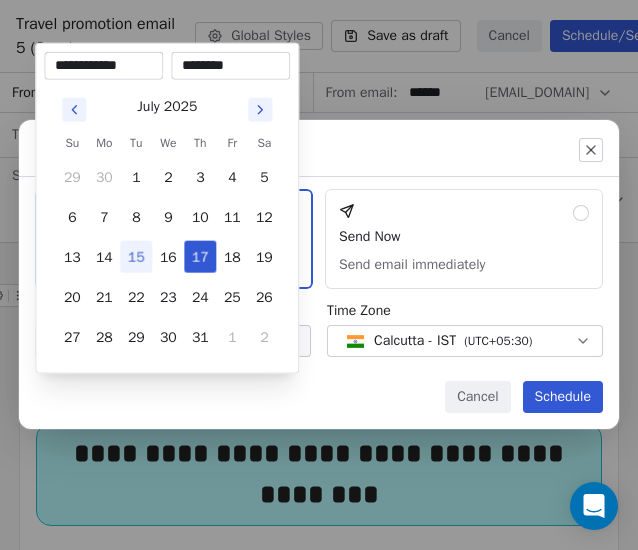 click on "********" at bounding box center (230, 66) 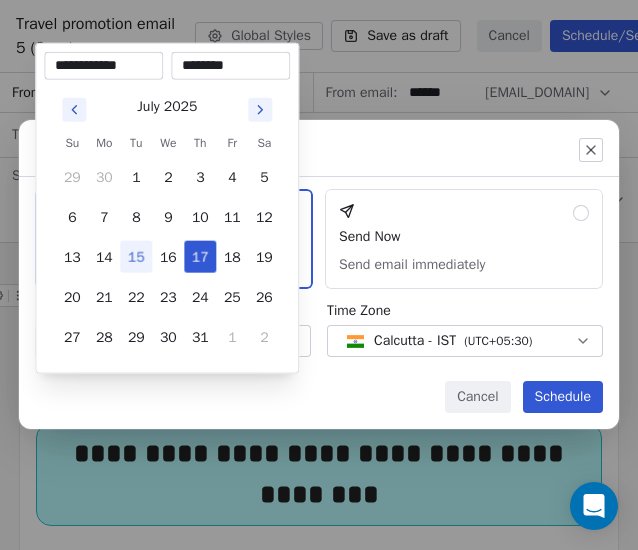 click on "Send or schedule email Schedule & Send Choose a future date and time Send Now Send email immediately Date & Time Jul 17, 2025 10:30 PM Time Zone Calcutta - IST ( UTC+05:30 ) Cancel Schedule" at bounding box center (319, 275) 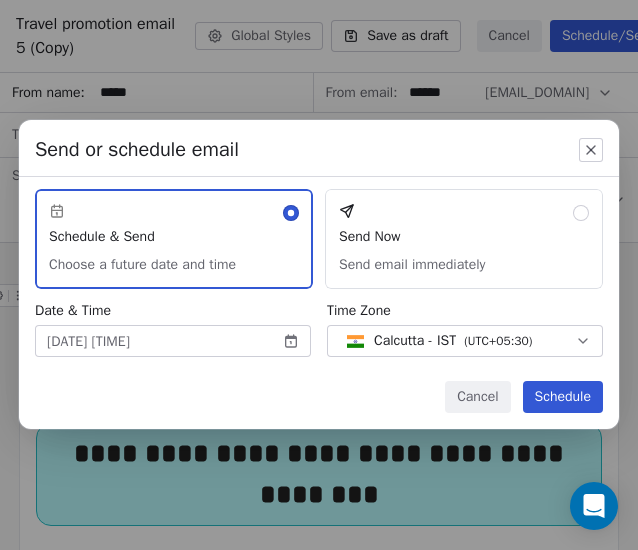 click on "Schedule" at bounding box center [563, 397] 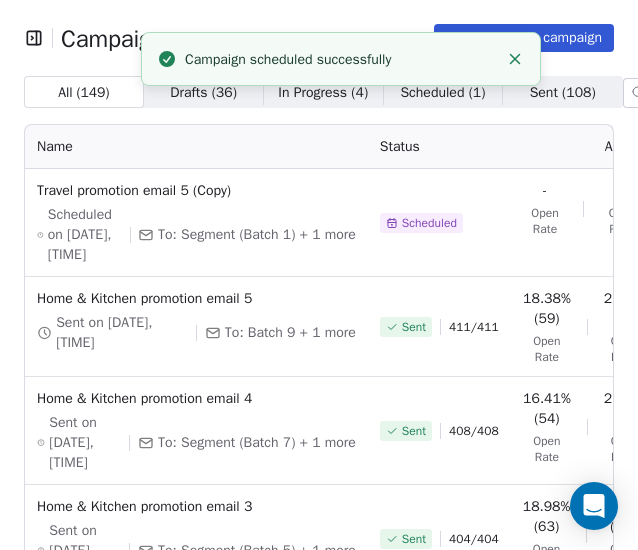 scroll, scrollTop: 0, scrollLeft: 231, axis: horizontal 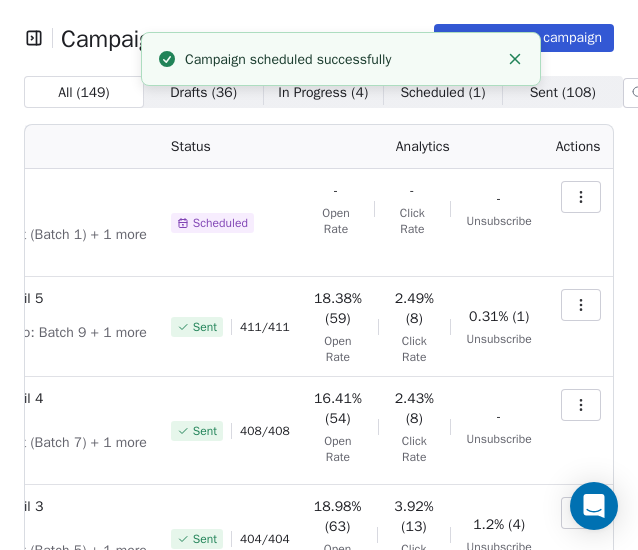 click 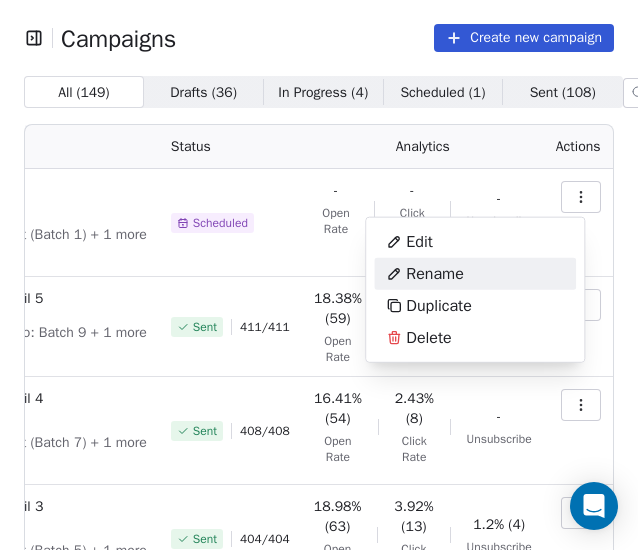 click on "Rename" at bounding box center [435, 274] 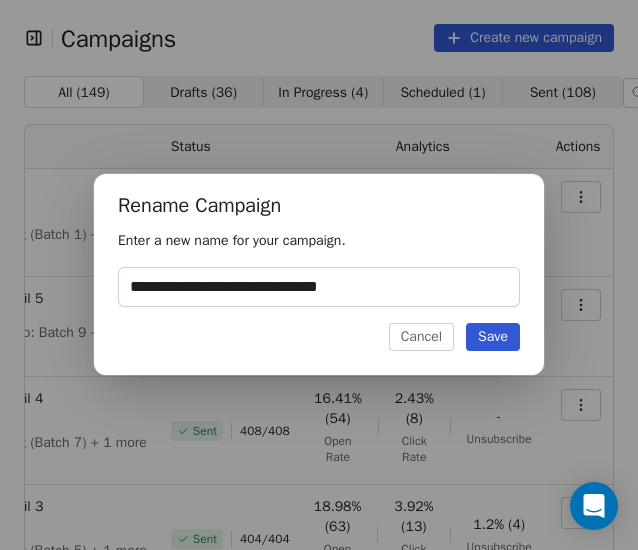 click on "**********" at bounding box center (319, 287) 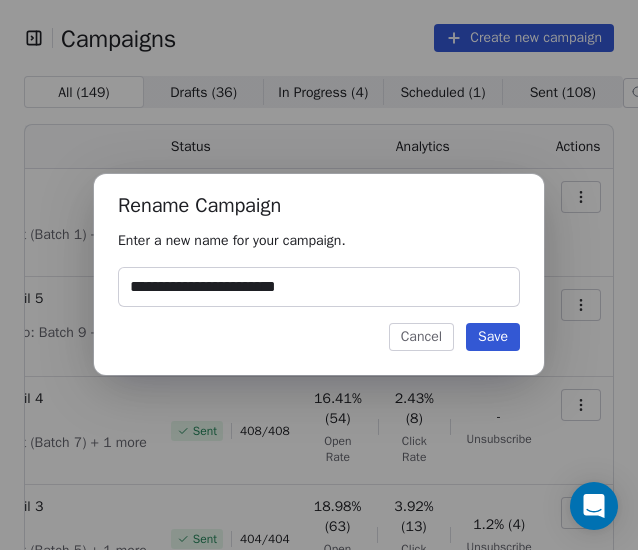 type on "**********" 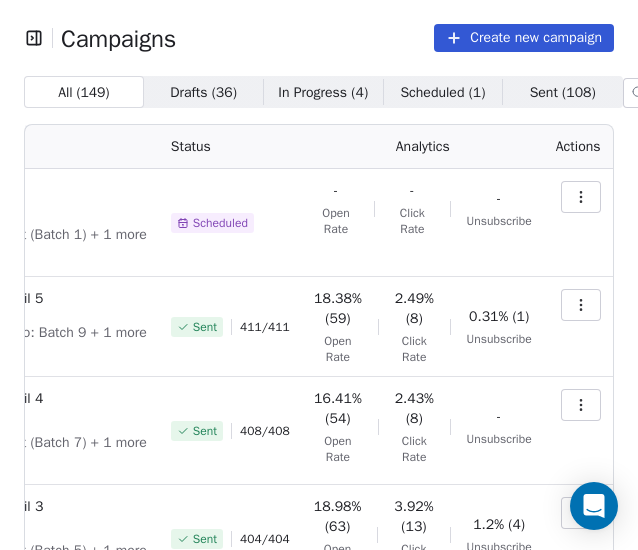 click 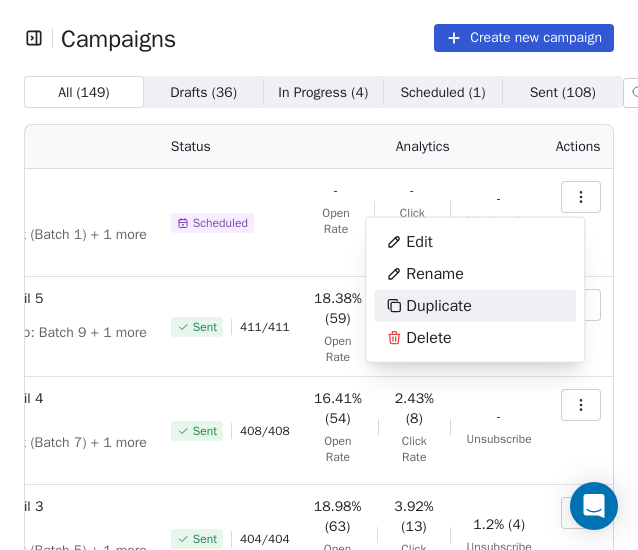 click on "Duplicate" at bounding box center [428, 306] 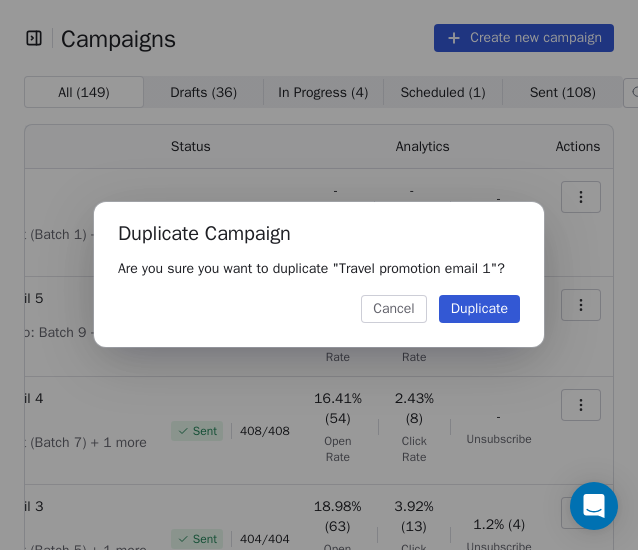 click on "Duplicate" at bounding box center [479, 309] 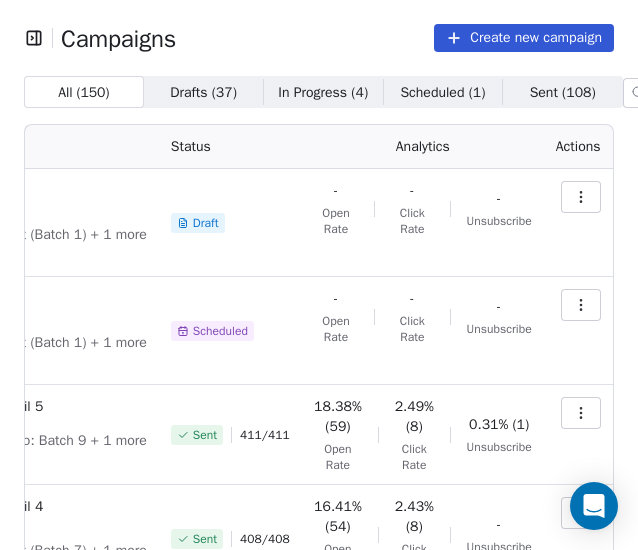 click 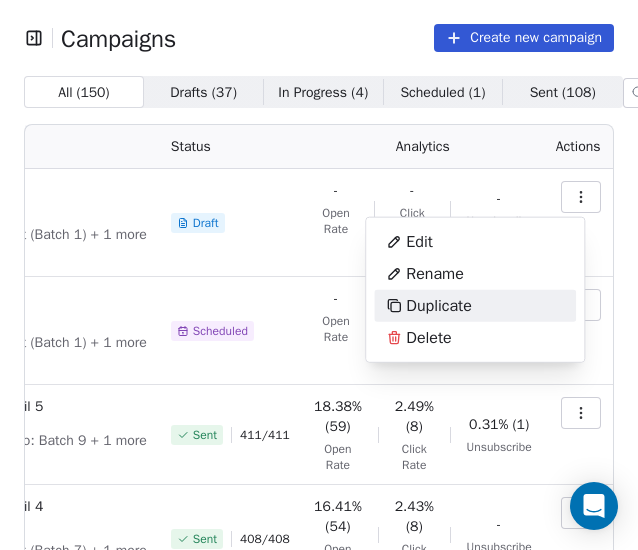 click on "Duplicate" at bounding box center [428, 306] 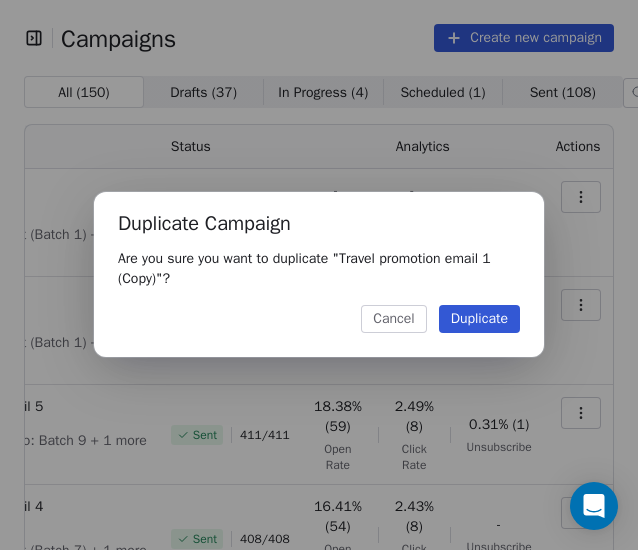 click on "Duplicate" at bounding box center [479, 319] 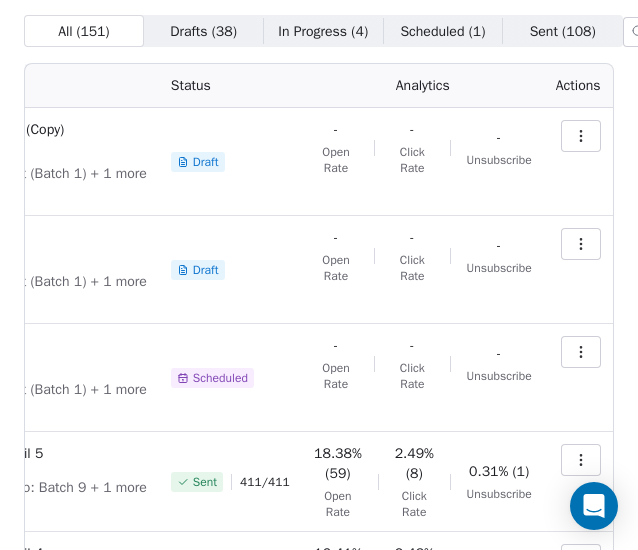 scroll, scrollTop: 80, scrollLeft: 0, axis: vertical 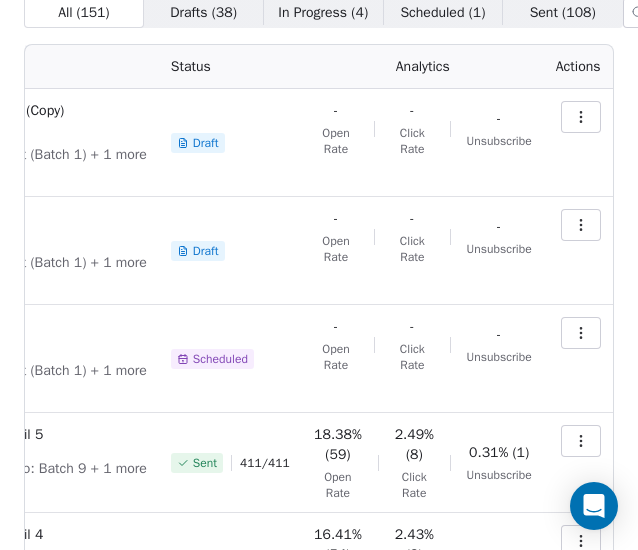 click at bounding box center [581, 225] 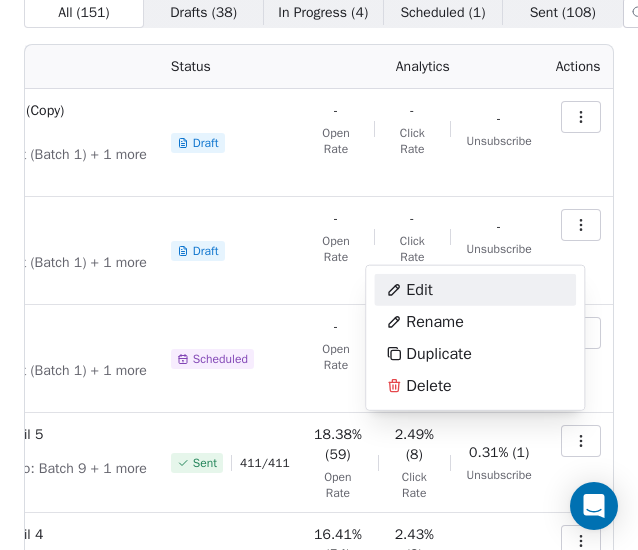click on "Edit" at bounding box center [475, 290] 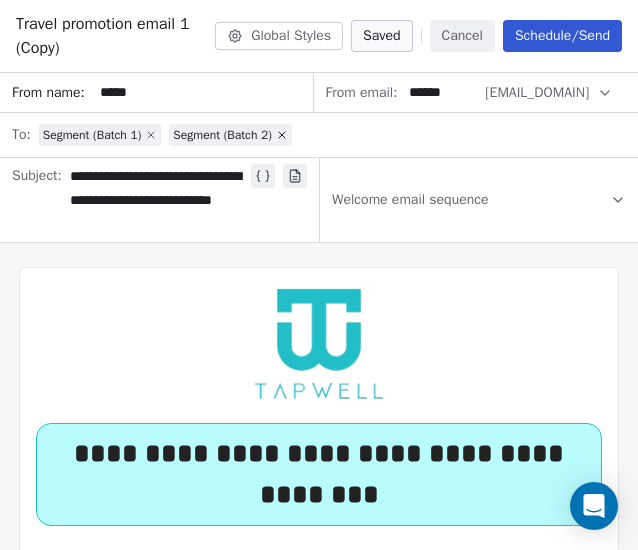 click on "Segment (Batch 1) Segment (Batch 2)" at bounding box center [332, 135] 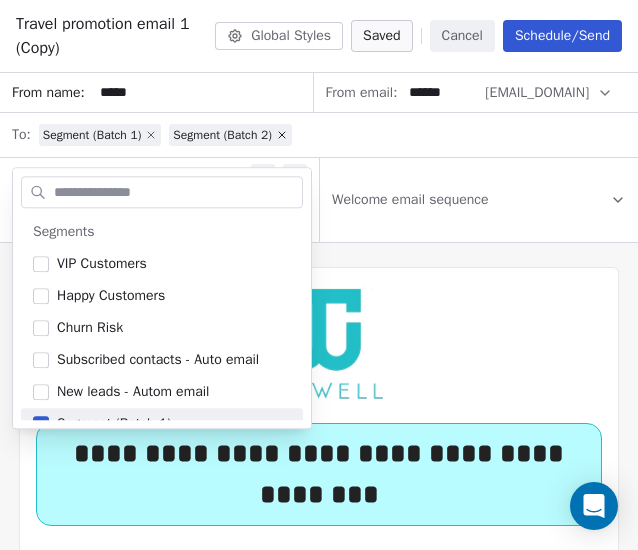 scroll, scrollTop: 20, scrollLeft: 0, axis: vertical 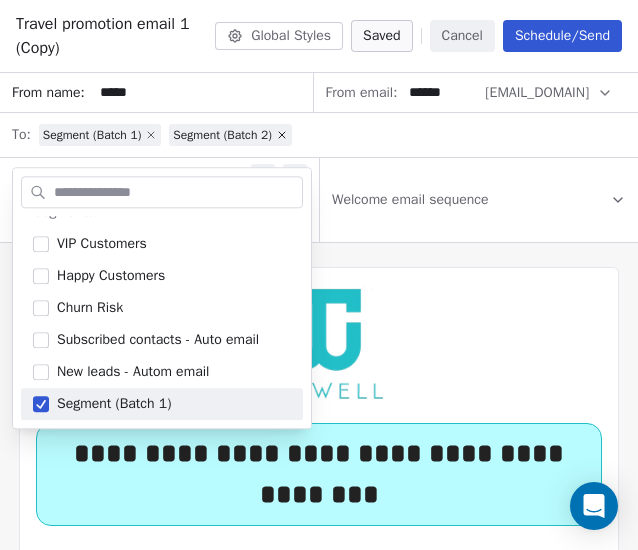 click 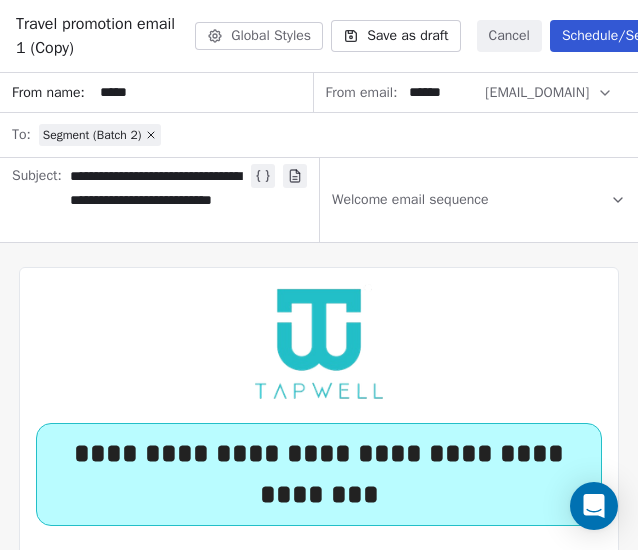 click 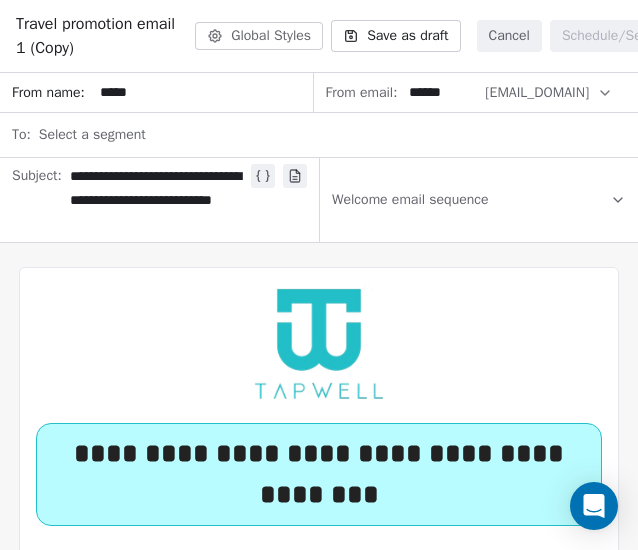 click on "Select a segment" at bounding box center [92, 135] 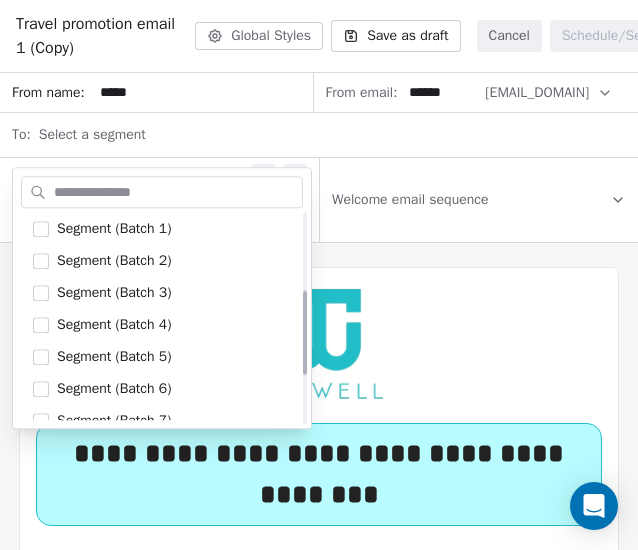 scroll, scrollTop: 188, scrollLeft: 0, axis: vertical 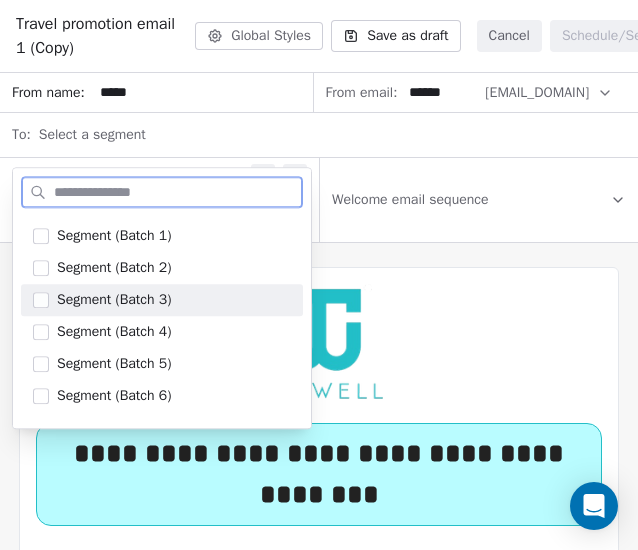 click at bounding box center (41, 300) 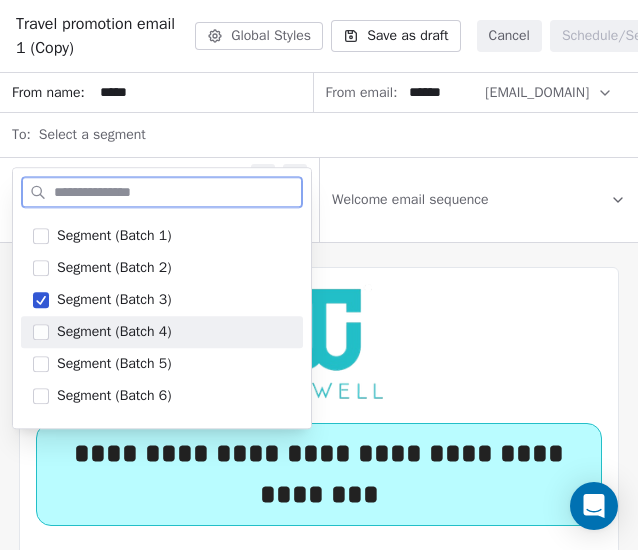 click at bounding box center [41, 332] 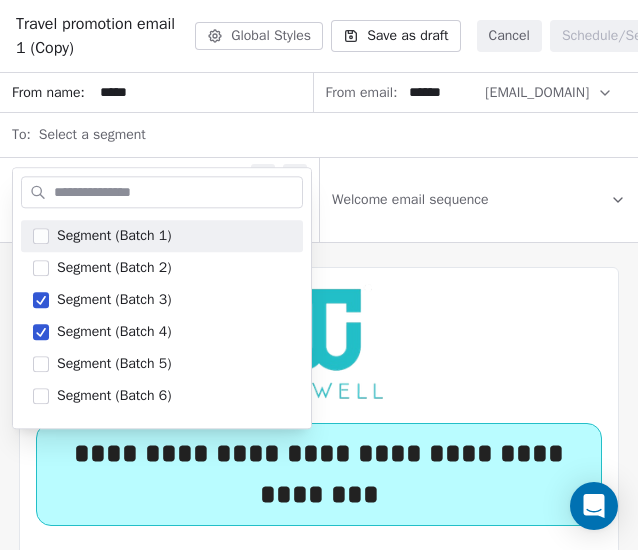 click on "Select a segment" at bounding box center (332, 135) 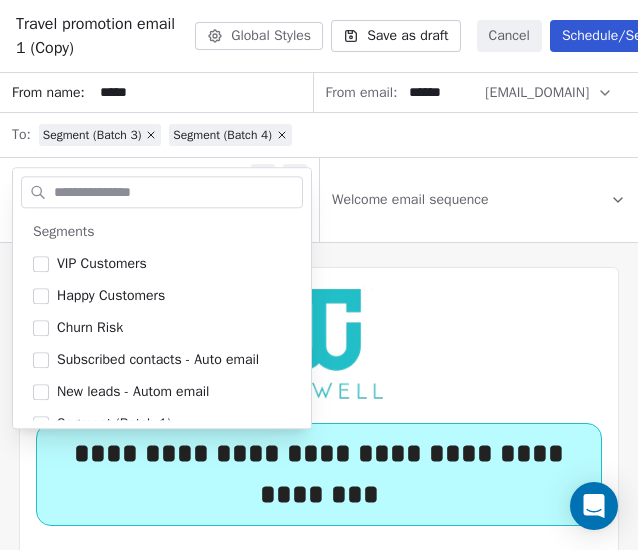 scroll, scrollTop: 84, scrollLeft: 0, axis: vertical 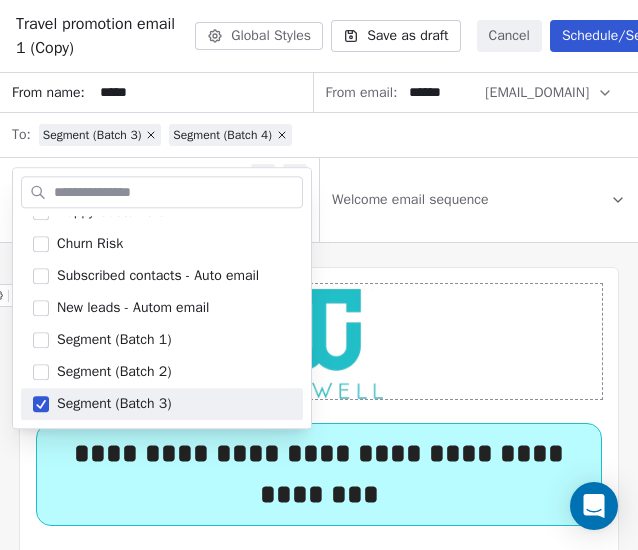 click on "**********" at bounding box center (319, 2055) 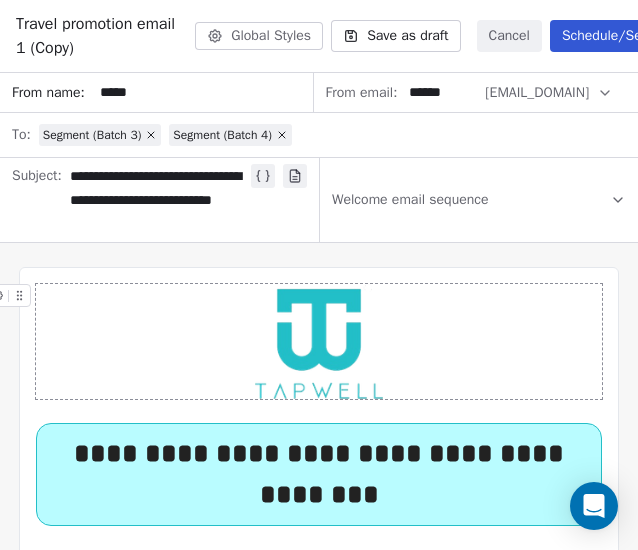 click on "Schedule/Send" at bounding box center [609, 36] 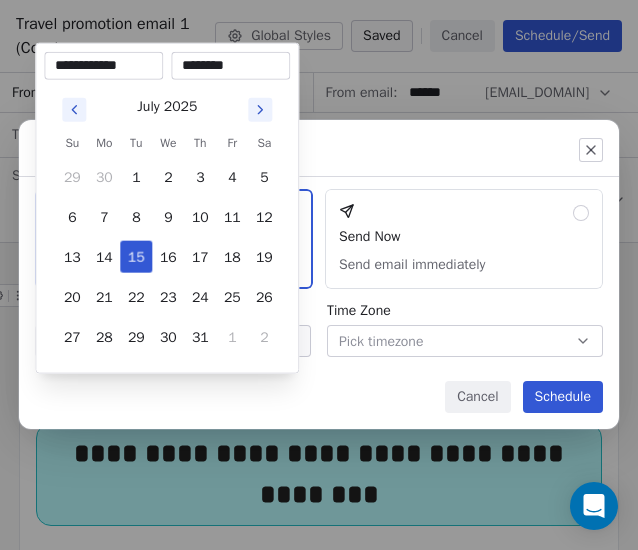 click on "Campaigns  Create new campaign All ( 151 ) All ( 151 ) Drafts ( 38 ) Drafts ( 38 ) In Progress ( 4 ) In Progress ( 4 ) Scheduled ( 1 ) Scheduled ( 1 ) Sent ( 108 ) Sent ( 108 ) Name Status Analytics Actions Travel promotion email 1 (Copy) (Copy) Created on Jul 15, 2025, 5:04 PM To: Segment (Batch 1) + 1 more Draft - Open Rate - Click Rate - Unsubscribe Travel promotion email 1 (Copy) Created on Jul 15, 2025, 5:04 PM To: Segment (Batch 3) + 1 more Draft - Open Rate - Click Rate - Unsubscribe Travel promotion email 1 Scheduled on Jul 17, 2025, 10:30 PM To: Segment (Batch 1) + 1 more Scheduled - Open Rate - Click Rate - Unsubscribe Home & Kitchen promotion email 5 Sent on Jul 14, 2025, 6:54 PM To: Batch 9 + 1 more Sent 411 / 411 18.38% (59) Open Rate 2.49% (8) Click Rate 0.31% (1) Unsubscribe Home & Kitchen promotion email 4 Sent on Jul 14, 2025, 3:13 PM To: Segment (Batch 7) + 1 more Sent 408 / 408 16.41% (54) Open Rate 2.43% (8) Click Rate - Unsubscribe Home & Kitchen promotion email 3 Sent 404 / 404 Sent /" at bounding box center [319, 275] 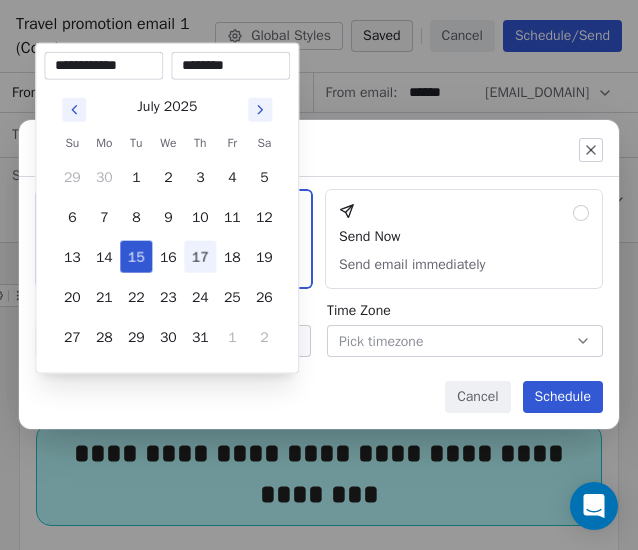 click on "17" at bounding box center (200, 257) 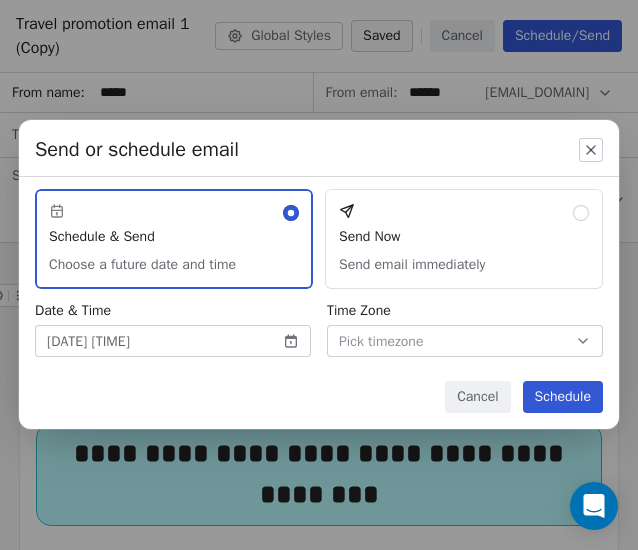 click on "Send or schedule email Schedule & Send Choose a future date and time Send Now Send email immediately Date & Time Jul 17, 2025 05:05 PM Time Zone Pick timezone Cancel Schedule" at bounding box center [319, 275] 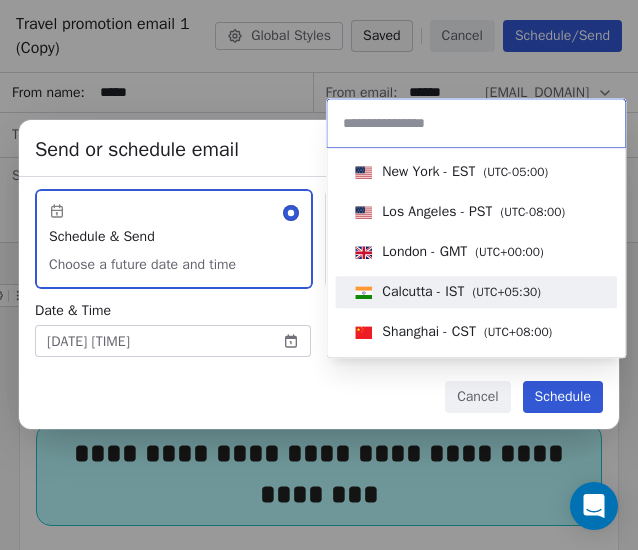 click on "Calcutta - IST" at bounding box center (423, 292) 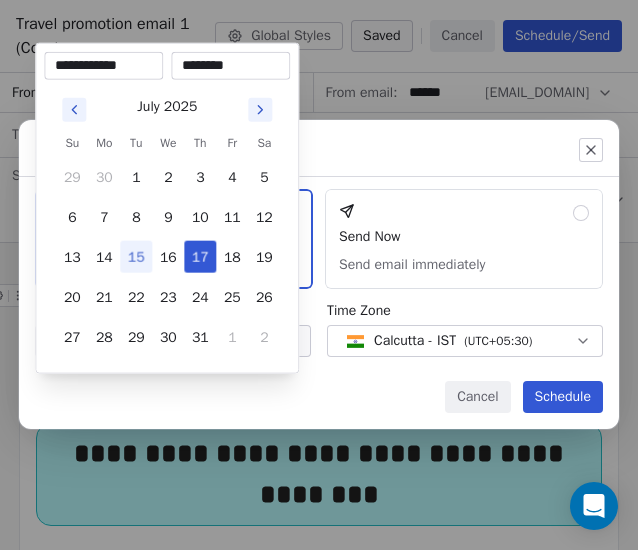 click on "Campaigns  Create new campaign All ( 151 ) All ( 151 ) Drafts ( 38 ) Drafts ( 38 ) In Progress ( 4 ) In Progress ( 4 ) Scheduled ( 1 ) Scheduled ( 1 ) Sent ( 108 ) Sent ( 108 ) Name Status Analytics Actions Travel promotion email 1 (Copy) (Copy) Created on Jul 15, 2025, 5:04 PM To: Segment (Batch 1) + 1 more Draft - Open Rate - Click Rate - Unsubscribe Travel promotion email 1 (Copy) Created on Jul 15, 2025, 5:04 PM To: Segment (Batch 3) + 1 more Draft - Open Rate - Click Rate - Unsubscribe Travel promotion email 1 Scheduled on Jul 17, 2025, 10:30 PM To: Segment (Batch 1) + 1 more Scheduled - Open Rate - Click Rate - Unsubscribe Home & Kitchen promotion email 5 Sent on Jul 14, 2025, 6:54 PM To: Batch 9 + 1 more Sent 411 / 411 18.38% (59) Open Rate 2.49% (8) Click Rate 0.31% (1) Unsubscribe Home & Kitchen promotion email 4 Sent on Jul 14, 2025, 3:13 PM To: Segment (Batch 7) + 1 more Sent 408 / 408 16.41% (54) Open Rate 2.43% (8) Click Rate - Unsubscribe Home & Kitchen promotion email 3 Sent 404 / 404 Sent /" at bounding box center [319, 275] 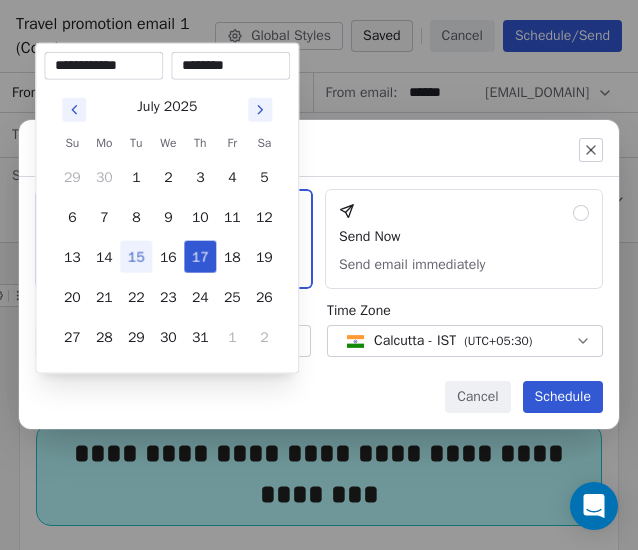 click on "Send or schedule email Schedule & Send Choose a future date and time Send Now Send email immediately Date & Time Jul 17, 2025 12:30 PM Time Zone Calcutta - IST ( UTC+05:30 ) Cancel Schedule" at bounding box center (319, 275) 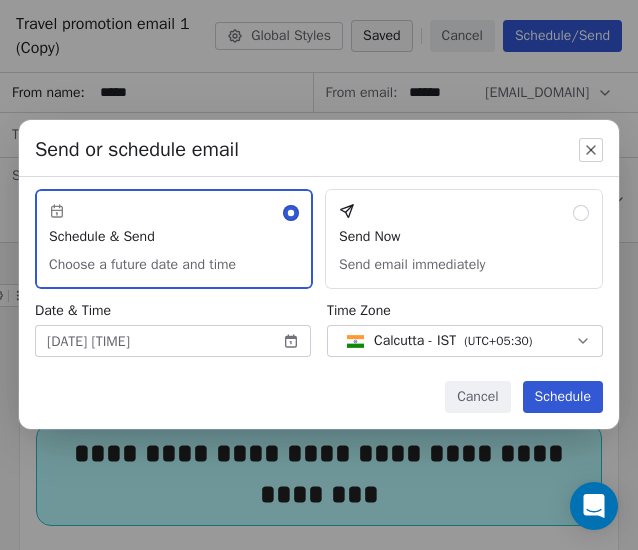 click on "Campaigns  Create new campaign All ( 151 ) All ( 151 ) Drafts ( 38 ) Drafts ( 38 ) In Progress ( 4 ) In Progress ( 4 ) Scheduled ( 1 ) Scheduled ( 1 ) Sent ( 108 ) Sent ( 108 ) Name Status Analytics Actions Travel promotion email 1 (Copy) (Copy) Created on Jul 15, 2025, 5:04 PM To: Segment (Batch 1) + 1 more Draft - Open Rate - Click Rate - Unsubscribe Travel promotion email 1 (Copy) Created on Jul 15, 2025, 5:04 PM To: Segment (Batch 3) + 1 more Draft - Open Rate - Click Rate - Unsubscribe Travel promotion email 1 Scheduled on Jul 17, 2025, 10:30 PM To: Segment (Batch 1) + 1 more Scheduled - Open Rate - Click Rate - Unsubscribe Home & Kitchen promotion email 5 Sent on Jul 14, 2025, 6:54 PM To: Batch 9 + 1 more Sent 411 / 411 18.38% (59) Open Rate 2.49% (8) Click Rate 0.31% (1) Unsubscribe Home & Kitchen promotion email 4 Sent on Jul 14, 2025, 3:13 PM To: Segment (Batch 7) + 1 more Sent 408 / 408 16.41% (54) Open Rate 2.43% (8) Click Rate - Unsubscribe Home & Kitchen promotion email 3 Sent 404 / 404 Sent /" at bounding box center (319, 275) 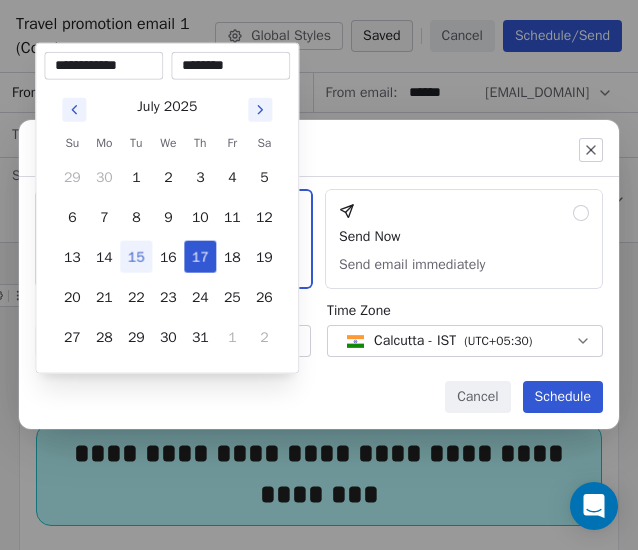 click on "Send or schedule email Schedule & Send Choose a future date and time Send Now Send email immediately Date & Time Jul 17, 2025 12:30 PM Time Zone Calcutta - IST ( UTC+05:30 ) Cancel Schedule" at bounding box center [319, 275] 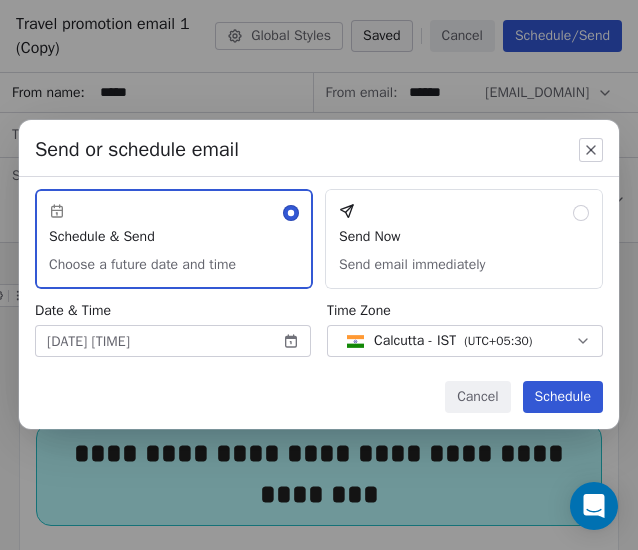 click on "Schedule" at bounding box center [563, 397] 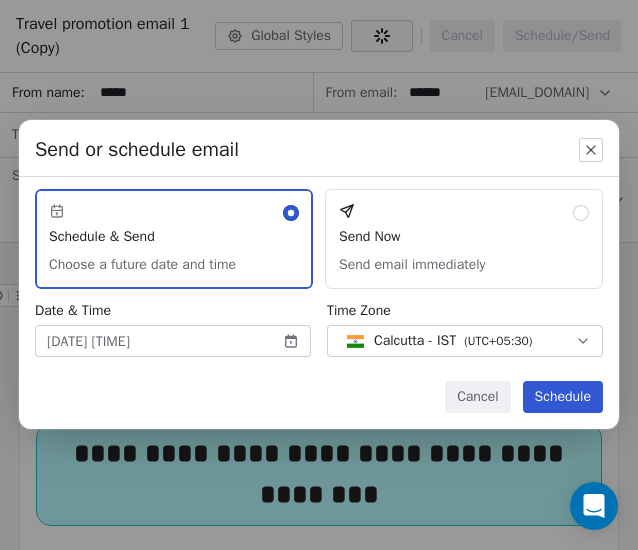 click on "Schedule" at bounding box center [563, 397] 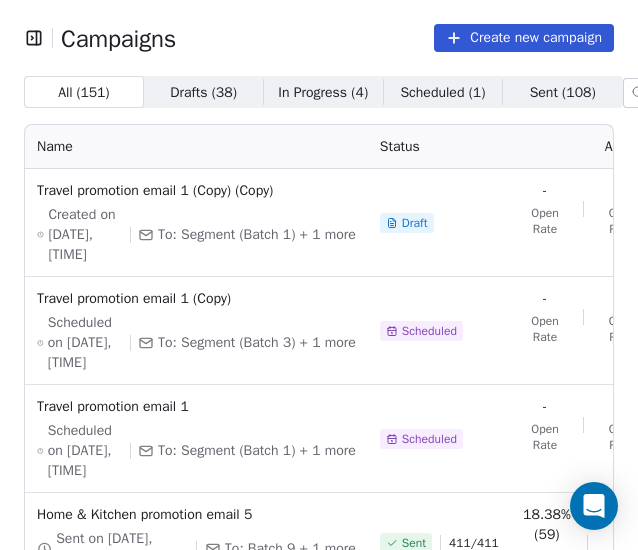 scroll, scrollTop: 0, scrollLeft: 0, axis: both 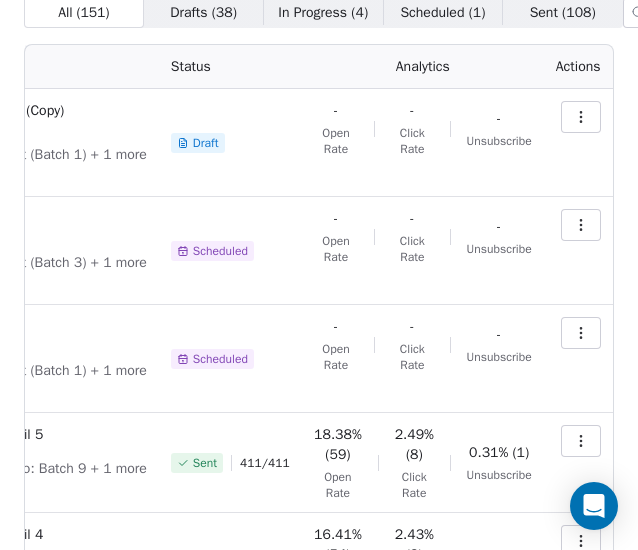 click at bounding box center (581, 225) 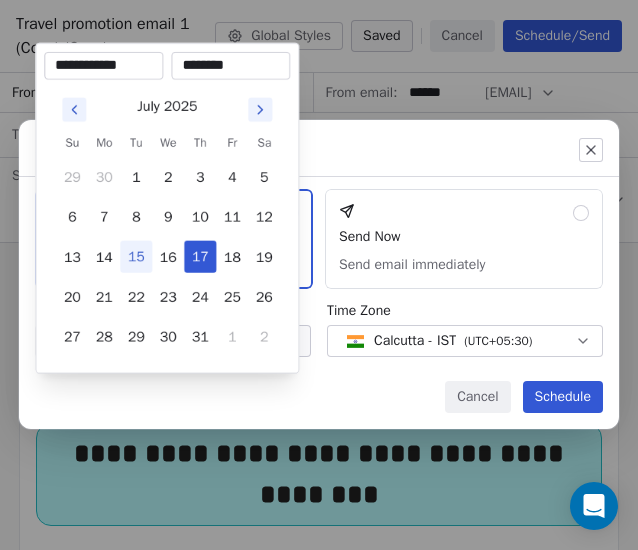 scroll, scrollTop: 0, scrollLeft: 0, axis: both 